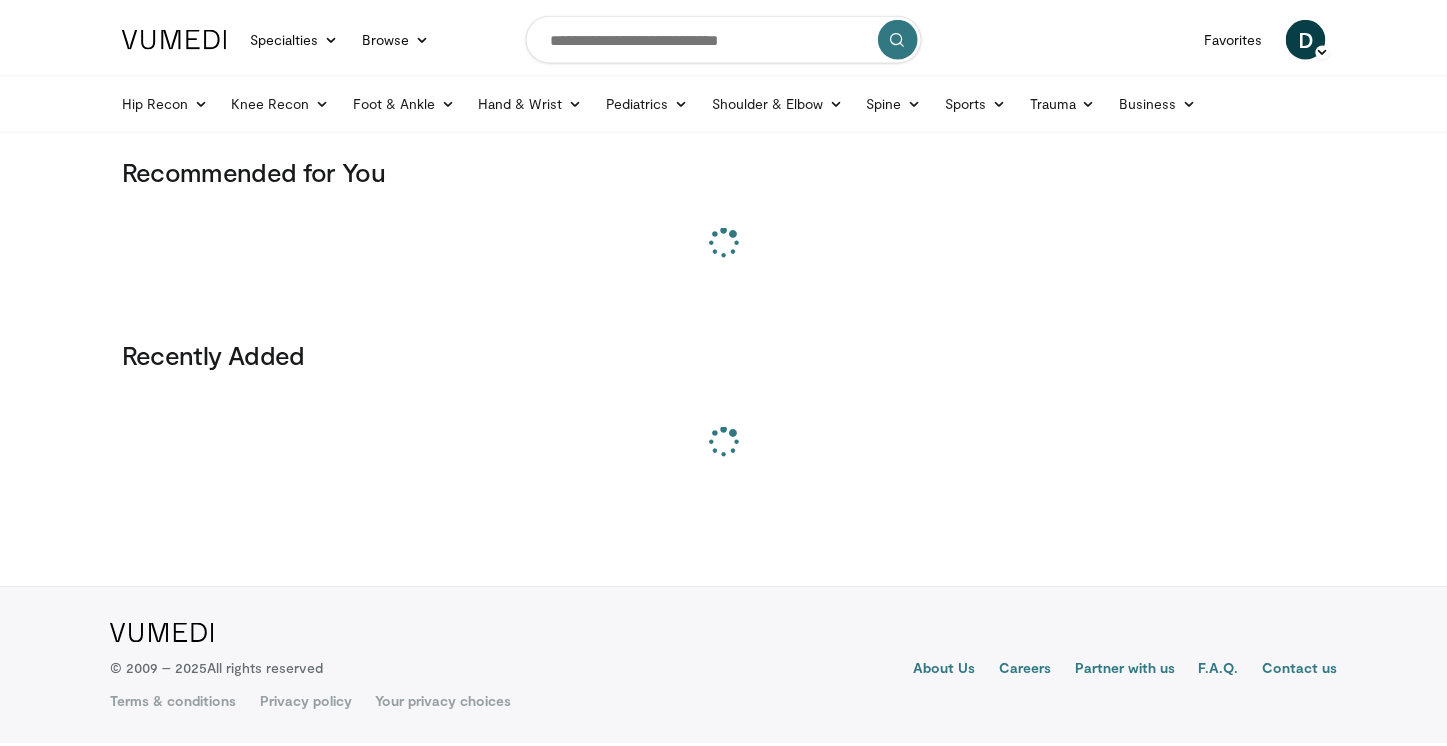 scroll, scrollTop: 0, scrollLeft: 0, axis: both 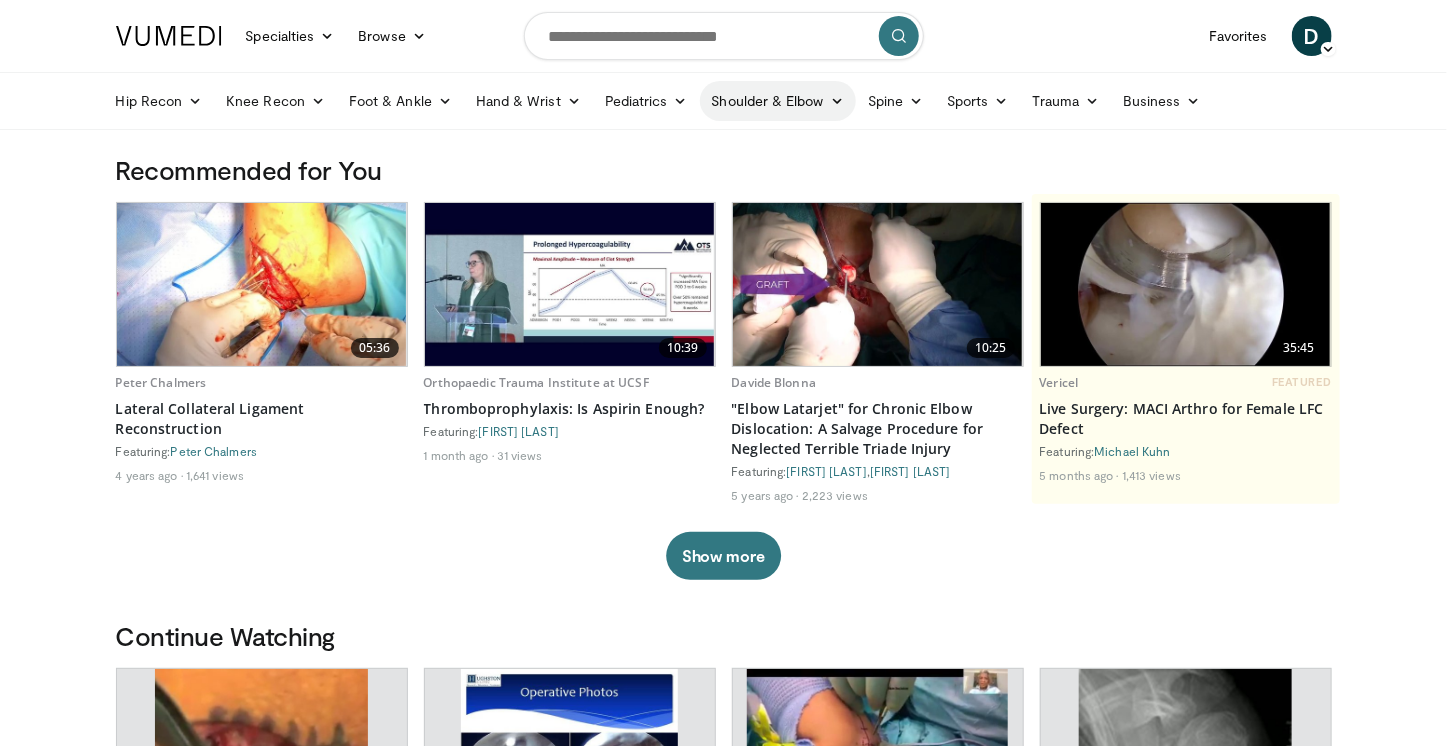 click on "Shoulder & Elbow" at bounding box center [778, 101] 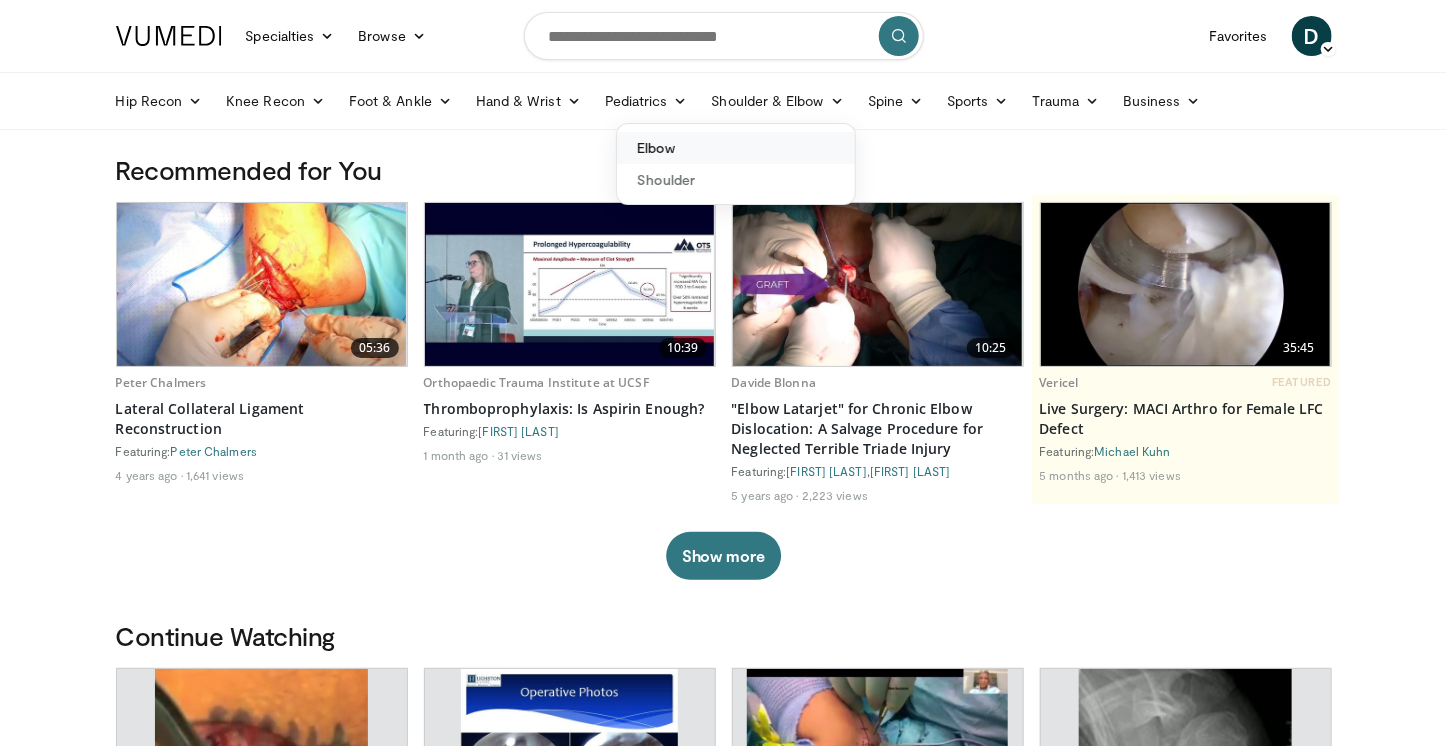 click on "Elbow" at bounding box center (736, 148) 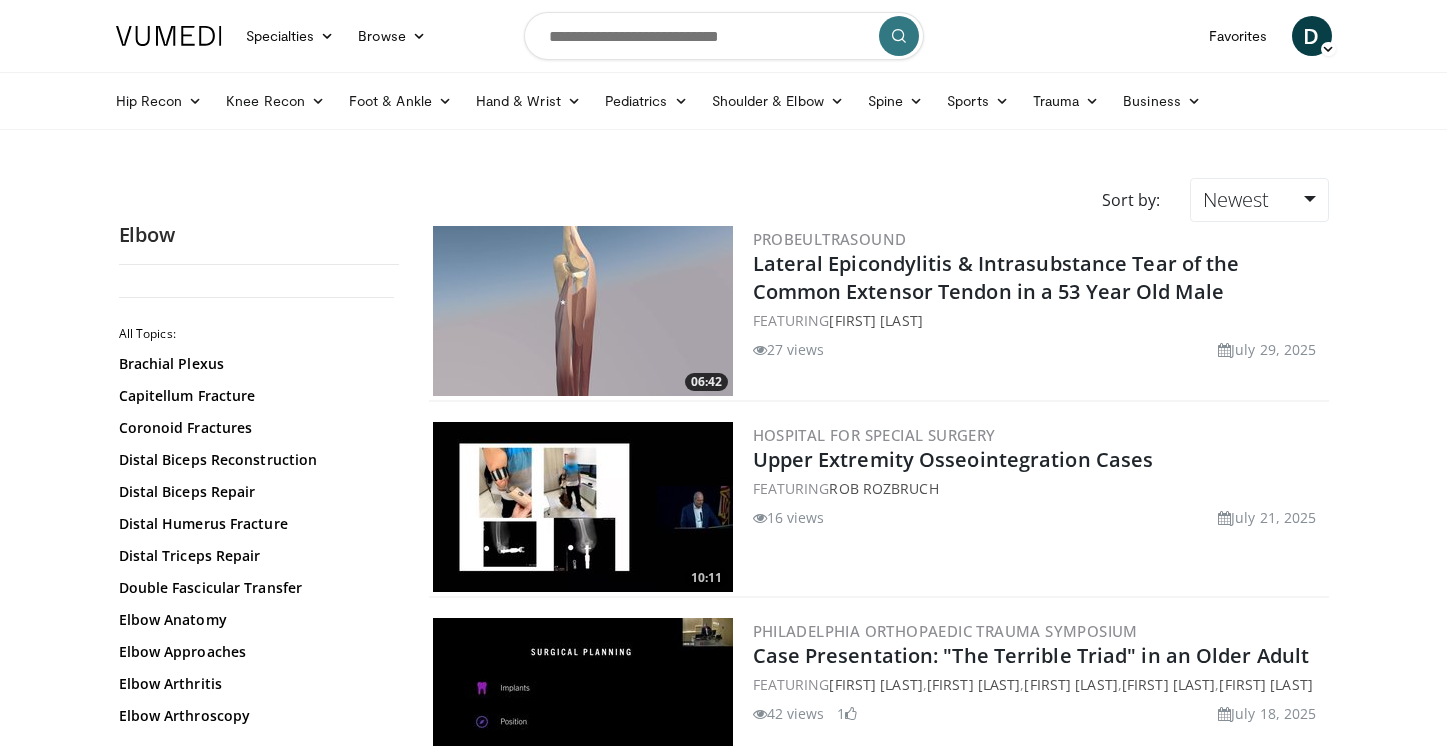 scroll, scrollTop: 0, scrollLeft: 0, axis: both 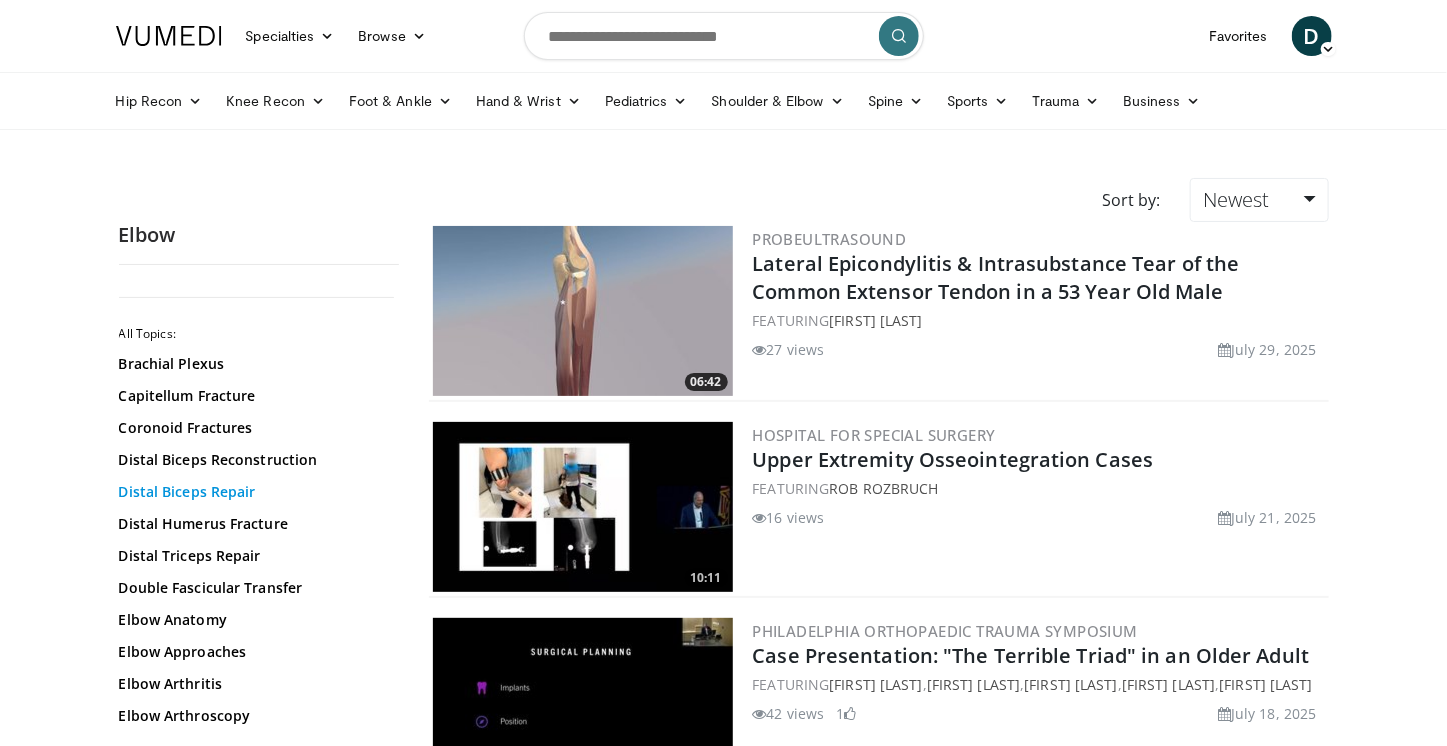 click on "Distal Biceps Repair" at bounding box center (254, 492) 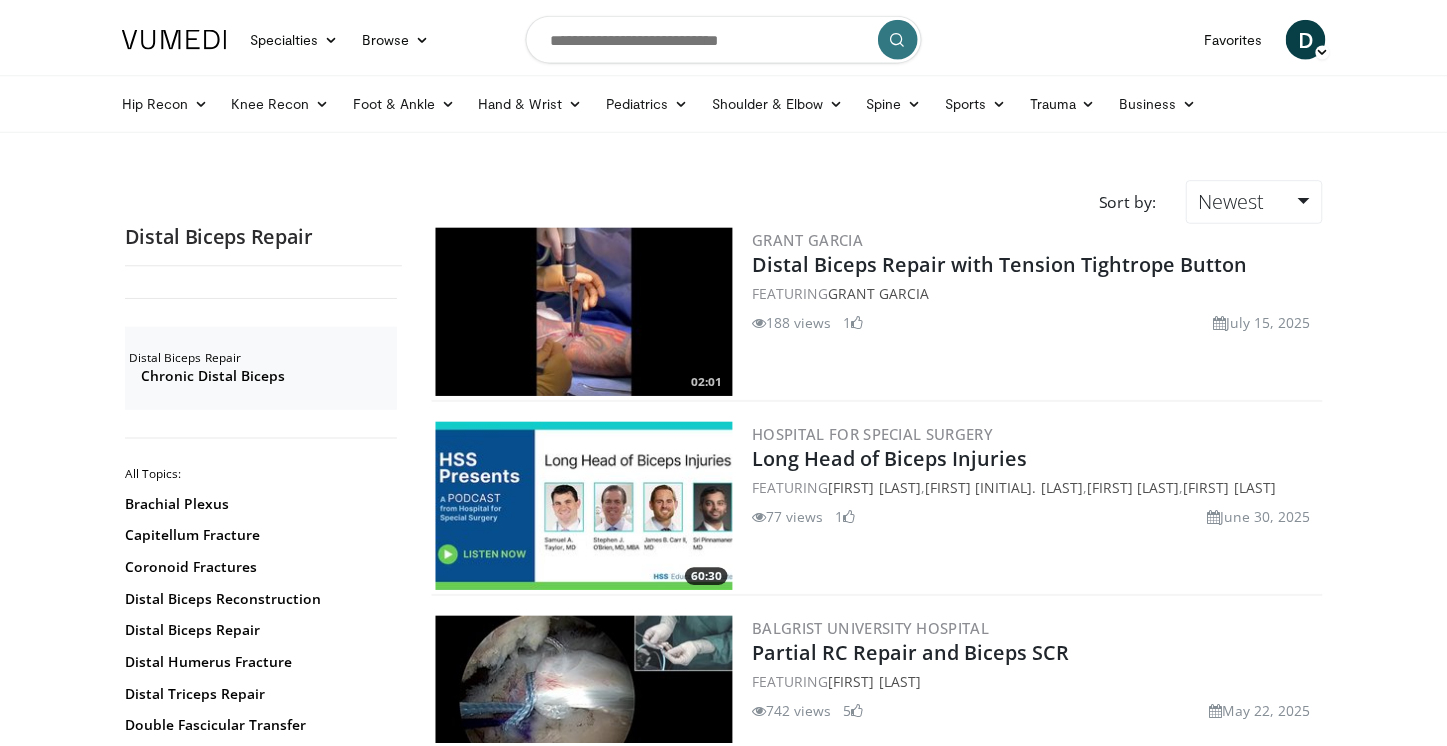 scroll, scrollTop: 0, scrollLeft: 0, axis: both 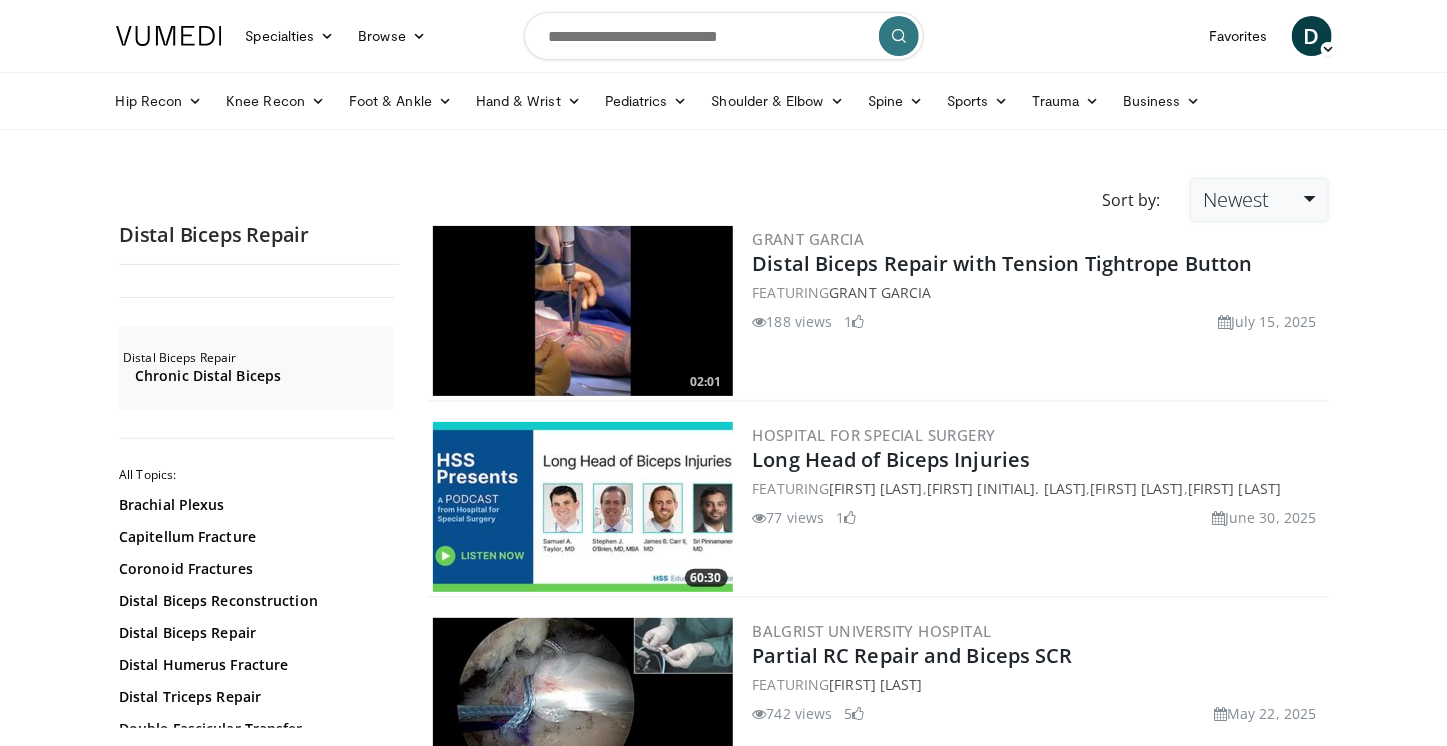 click on "Newest" at bounding box center [1259, 200] 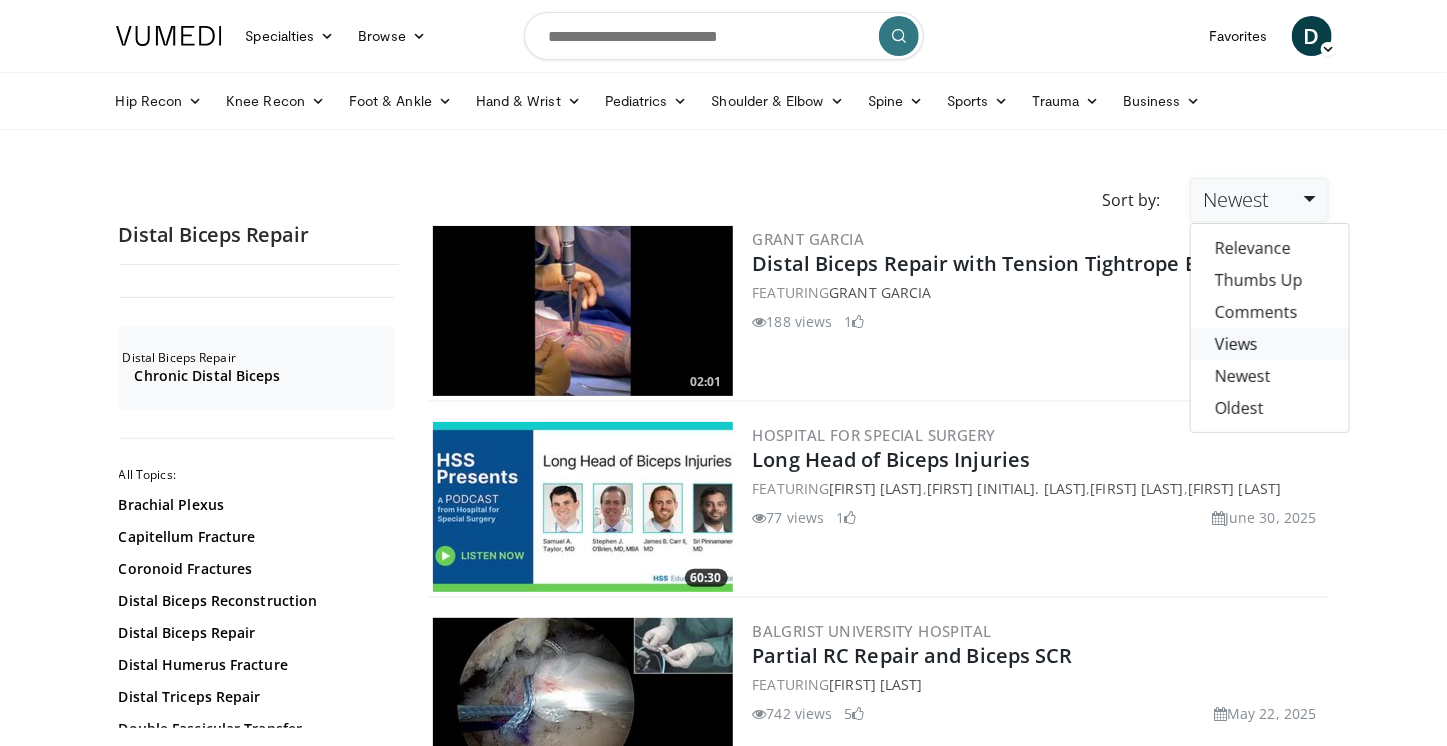 click on "Views" at bounding box center (1270, 344) 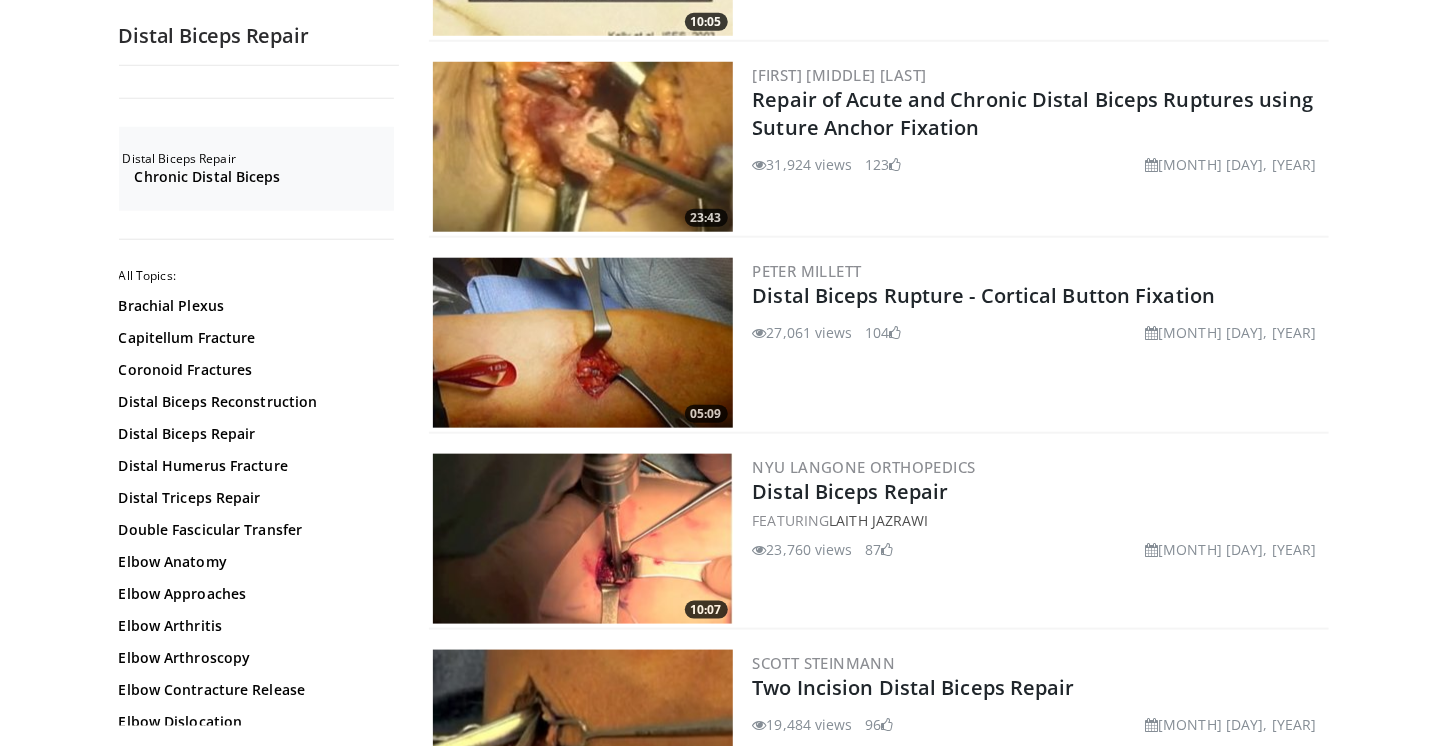 scroll, scrollTop: 754, scrollLeft: 0, axis: vertical 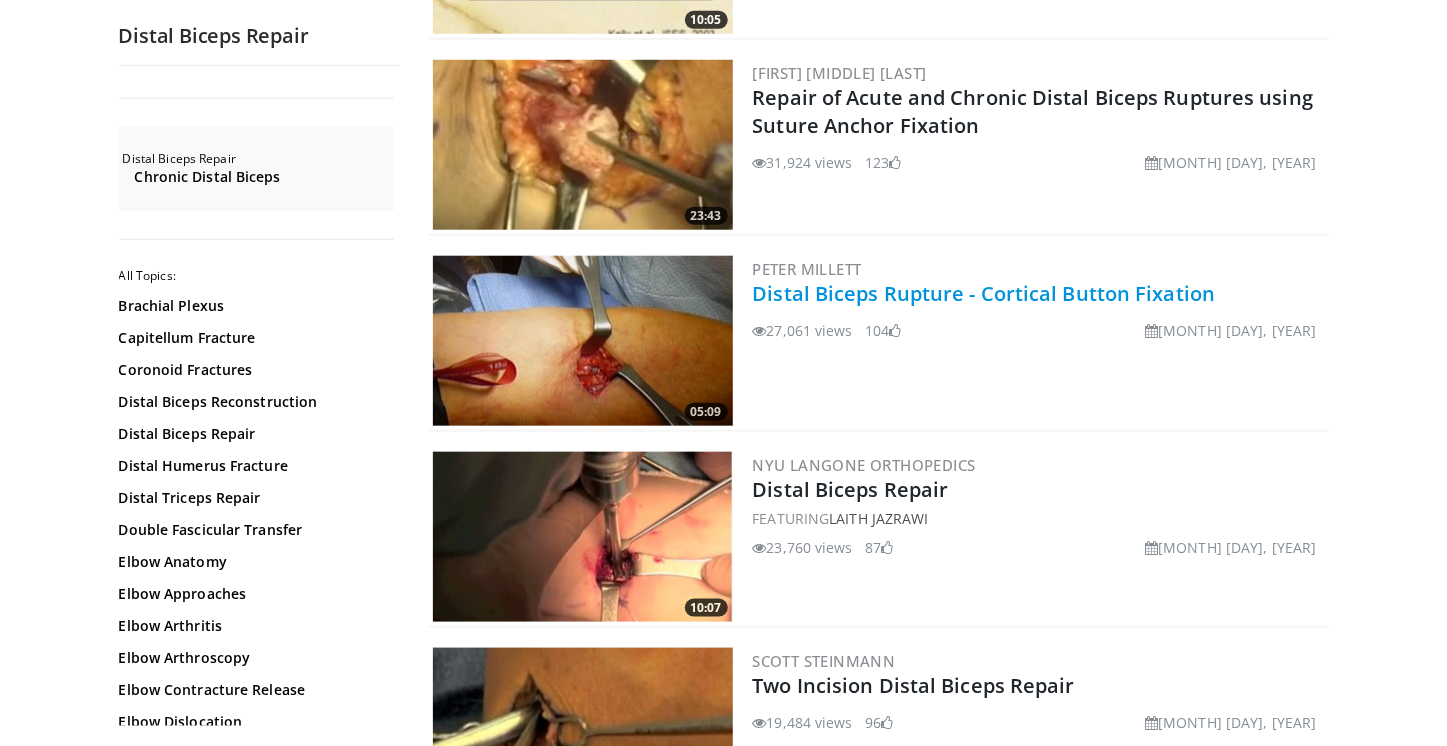 click on "Distal Biceps Rupture - Cortical Button Fixation" at bounding box center [984, 293] 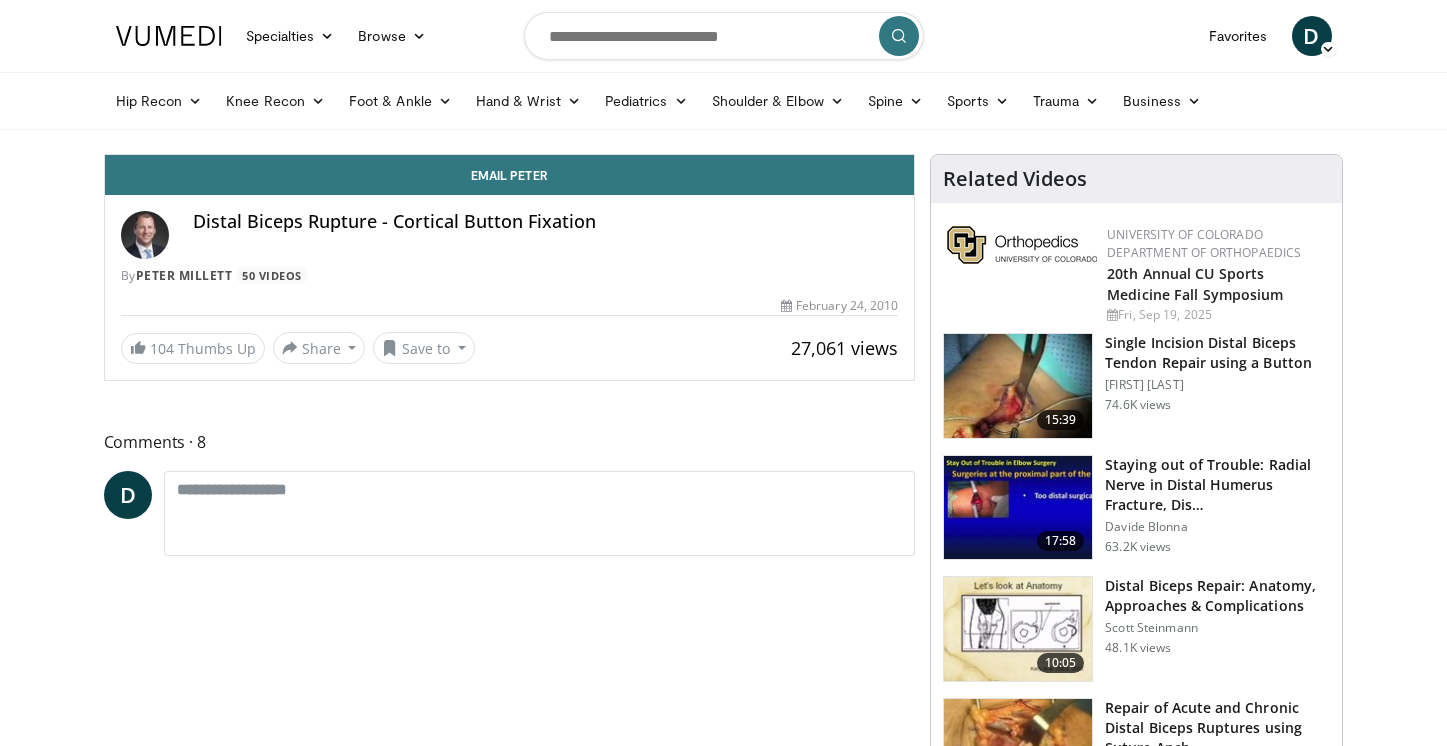 scroll, scrollTop: 0, scrollLeft: 0, axis: both 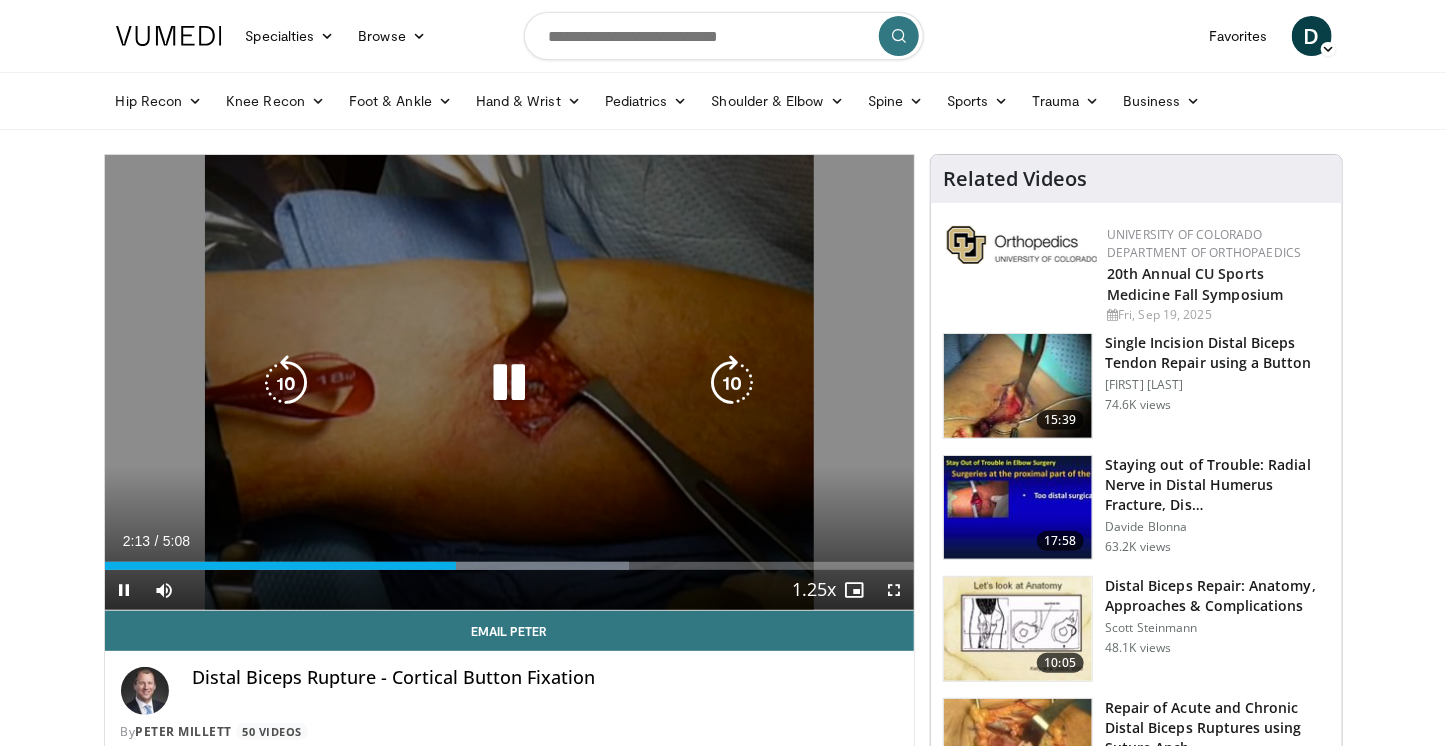 click at bounding box center (509, 383) 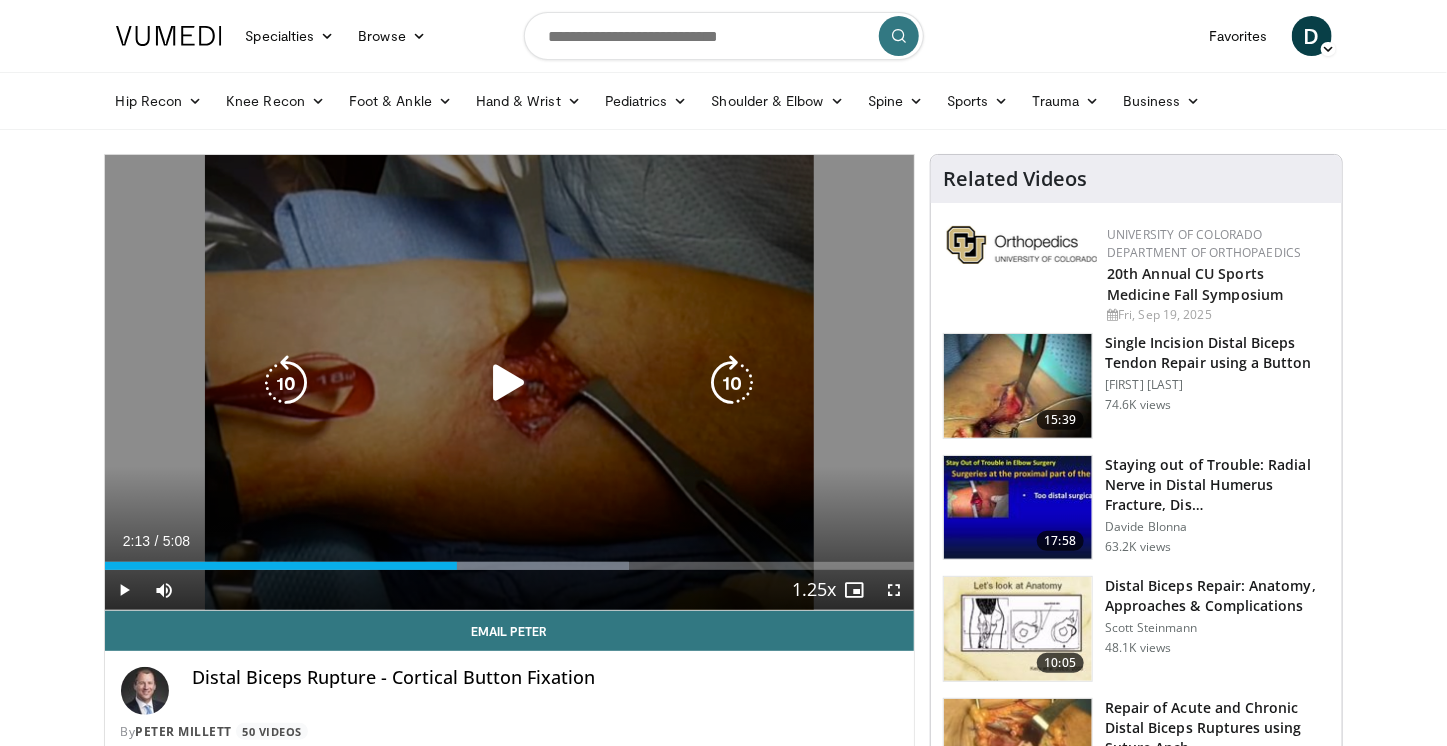 click at bounding box center [509, 383] 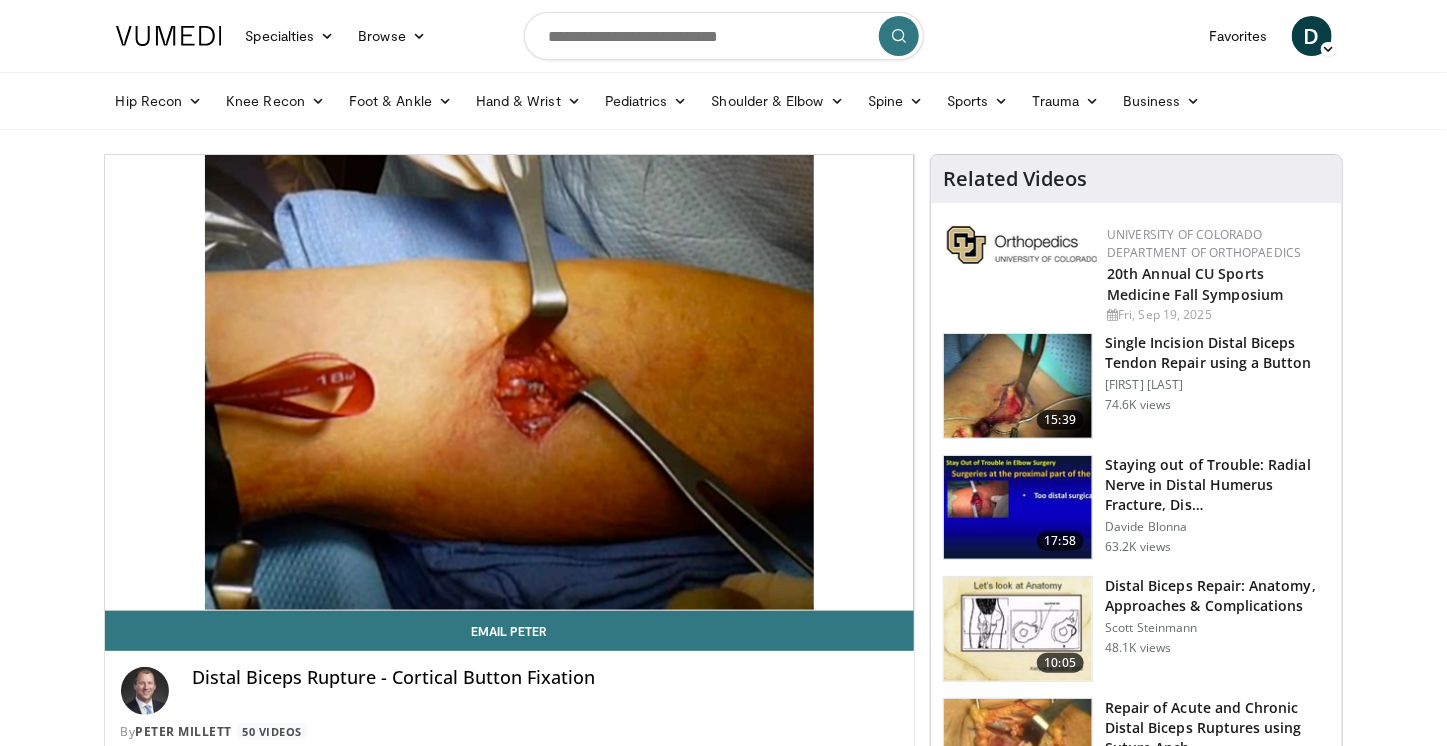 click on "Specialties
Adult & Family Medicine
Allergy, Asthma, Immunology
Anesthesiology
Cardiology
Dental
Dermatology
Endocrinology
Gastroenterology & Hepatology
General Surgery
Hematology & Oncology
Infectious Disease
Nephrology
Neurology
Neurosurgery
Obstetrics & Gynecology
Ophthalmology
Oral Maxillofacial
Orthopaedics
Otolaryngology
Pediatrics
Plastic Surgery
Podiatry
Psychiatry
Pulmonology
Radiation Oncology
Radiology
Rheumatology
Urology" at bounding box center [723, 1538] 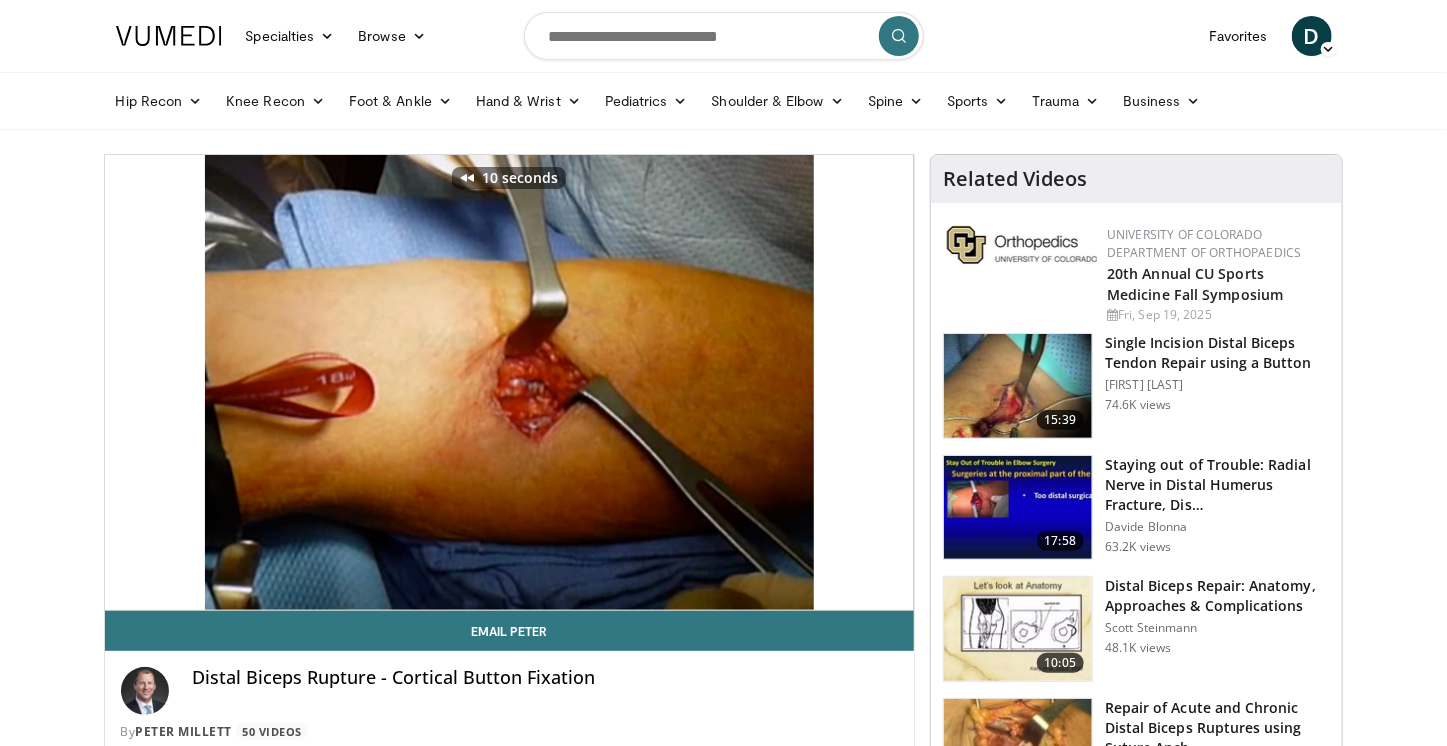 click on "Specialties
Adult & Family Medicine
Allergy, Asthma, Immunology
Anesthesiology
Cardiology
Dental
Dermatology
Endocrinology
Gastroenterology & Hepatology
General Surgery
Hematology & Oncology
Infectious Disease
Nephrology
Neurology
Neurosurgery
Obstetrics & Gynecology
Ophthalmology
Oral Maxillofacial
Orthopaedics
Otolaryngology
Pediatrics
Plastic Surgery
Podiatry
Psychiatry
Pulmonology
Radiation Oncology
Radiology
Rheumatology
Urology" at bounding box center (723, 1538) 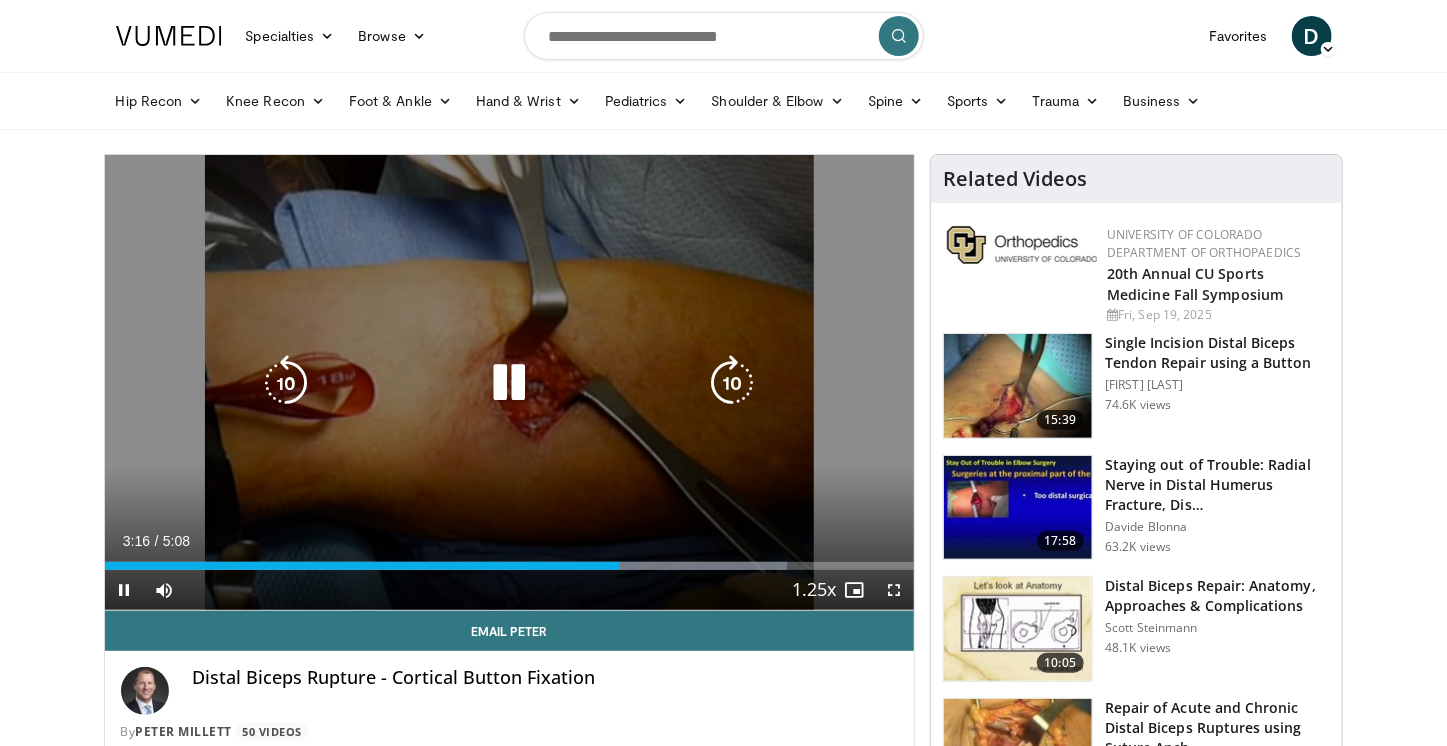 click on "10 seconds
Tap to unmute" at bounding box center [510, 382] 